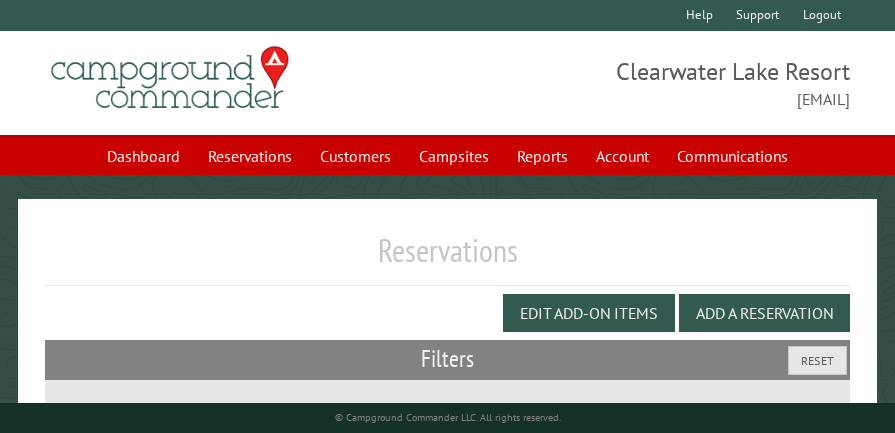 scroll, scrollTop: 731, scrollLeft: 0, axis: vertical 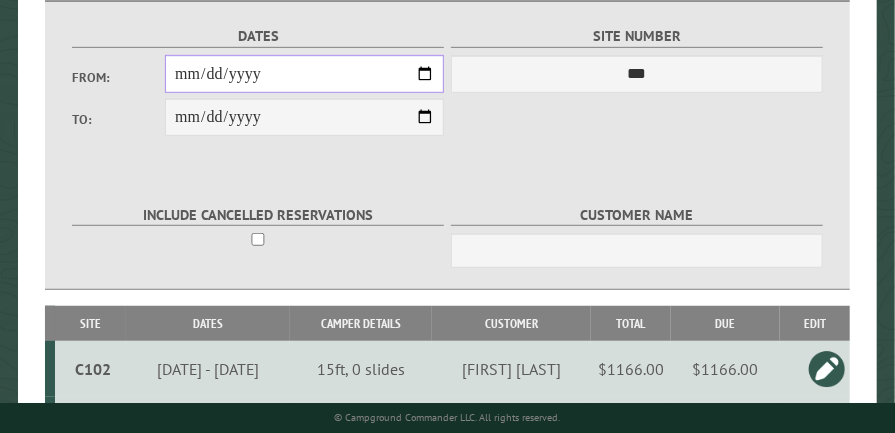 click on "**********" at bounding box center (304, 74) 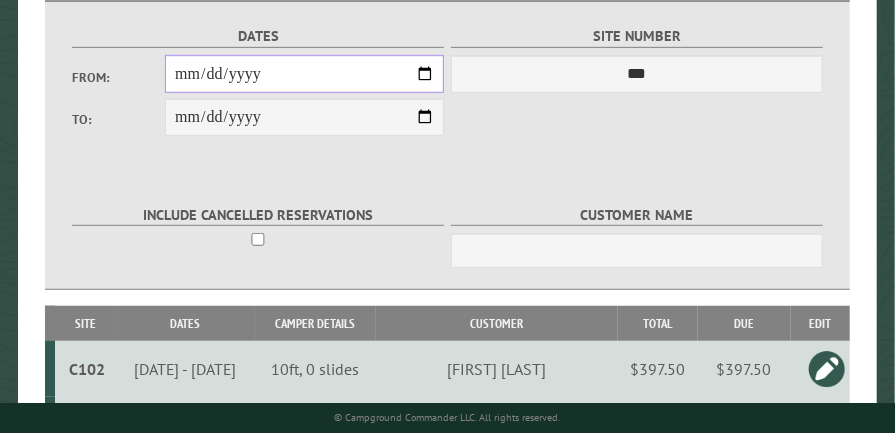 type on "**********" 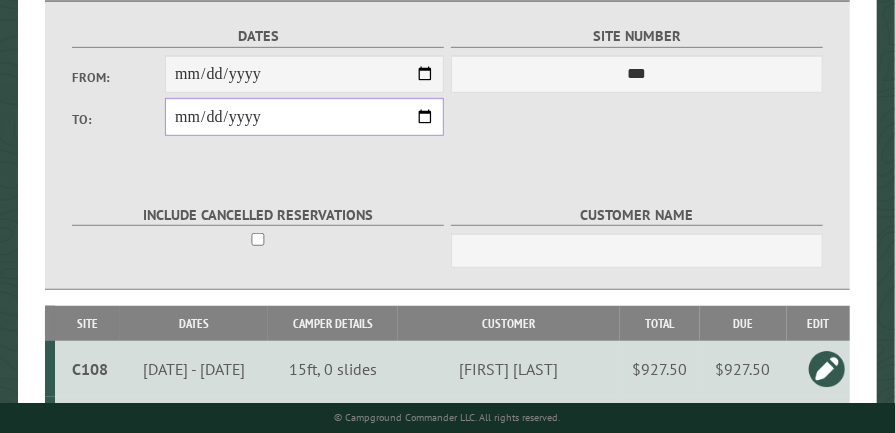 click on "**********" at bounding box center (304, 117) 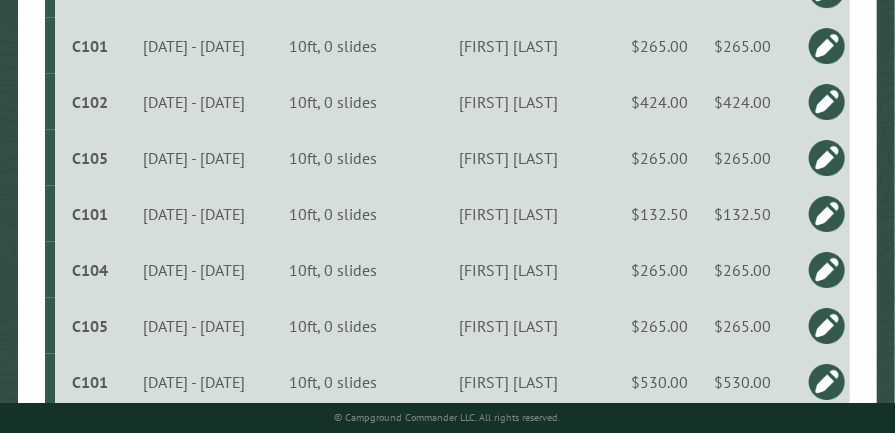 scroll, scrollTop: 378, scrollLeft: 0, axis: vertical 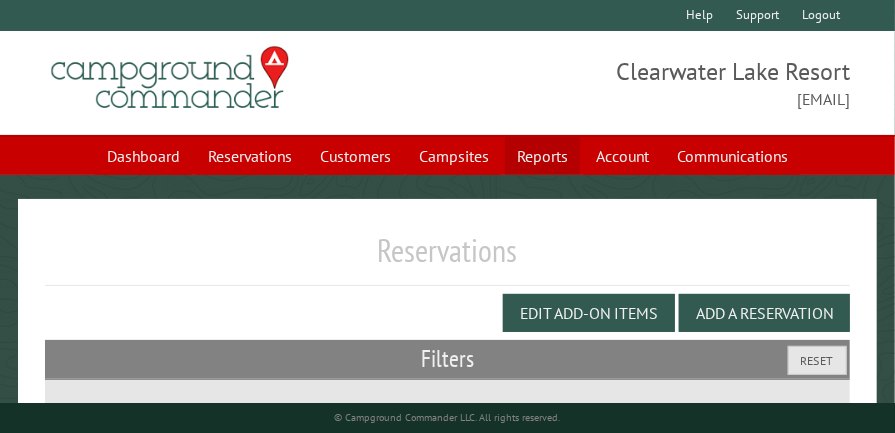 click on "Reports" at bounding box center [542, 156] 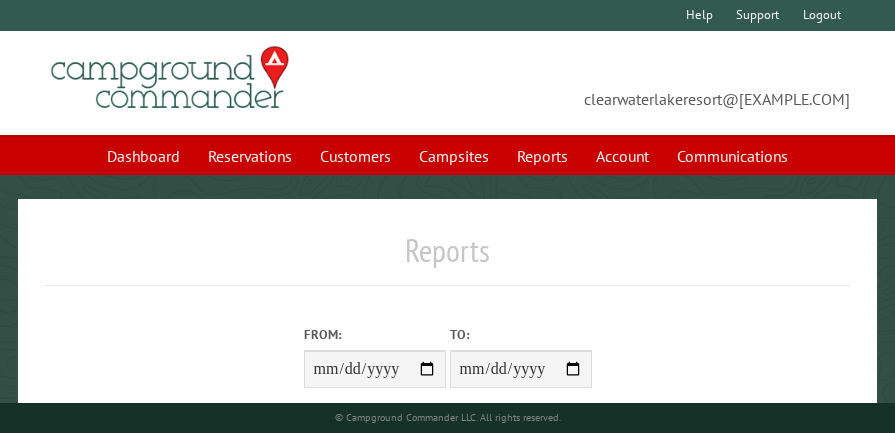 scroll, scrollTop: 0, scrollLeft: 0, axis: both 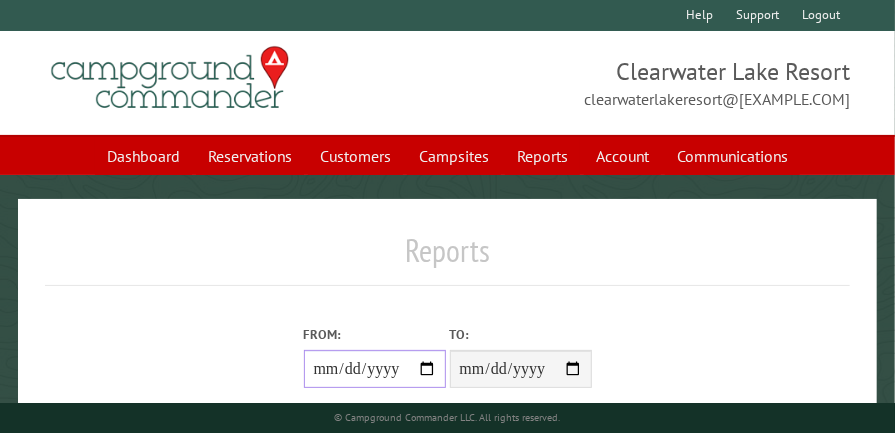 click on "From:" at bounding box center (375, 369) 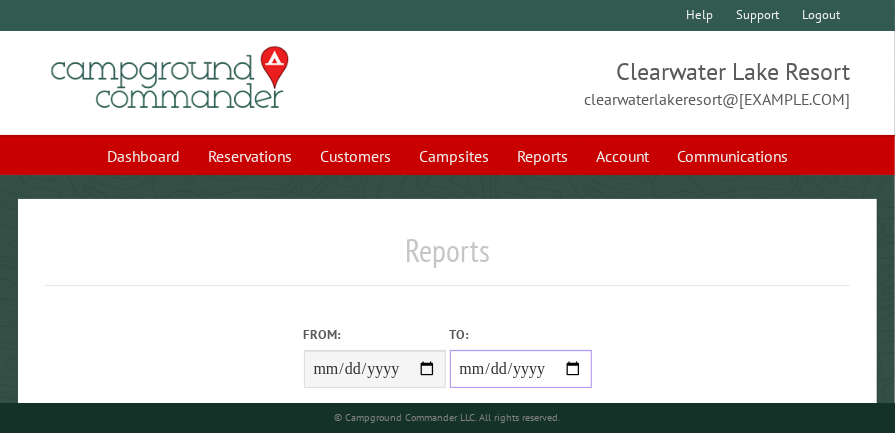 click on "**********" at bounding box center [521, 369] 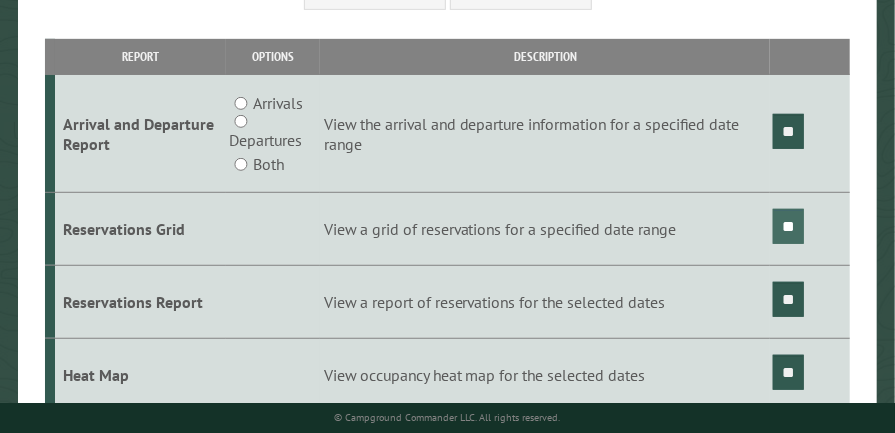 click on "**" at bounding box center (788, 226) 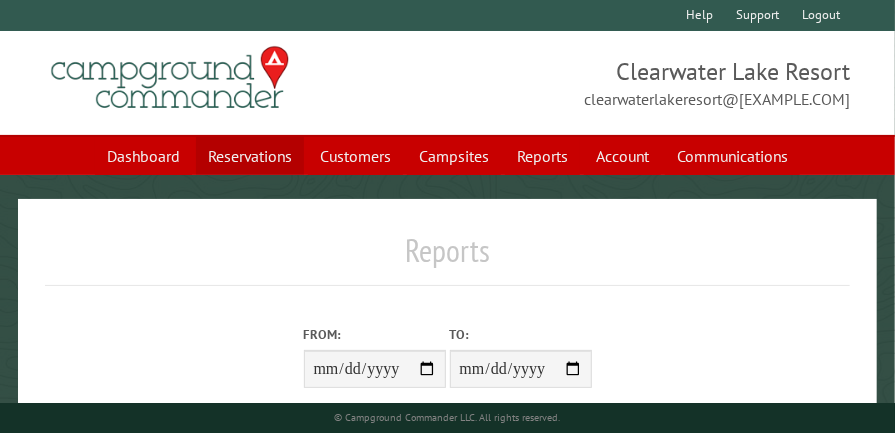 click on "Reservations" at bounding box center (250, 156) 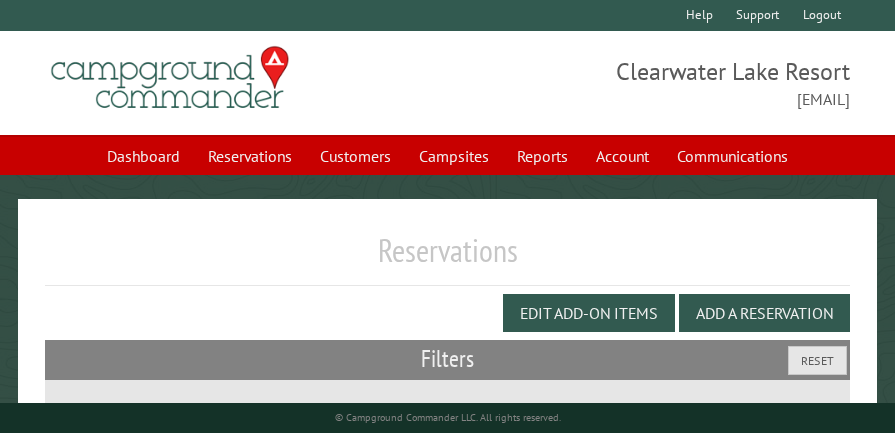 scroll, scrollTop: 0, scrollLeft: 0, axis: both 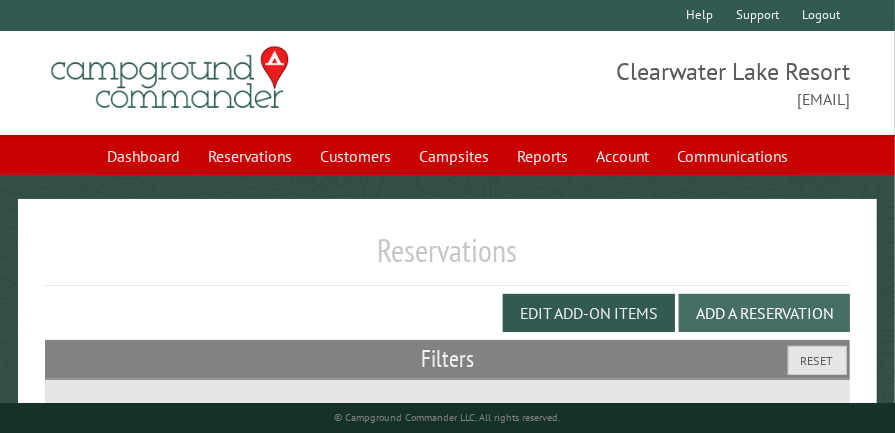 click on "Add a Reservation" at bounding box center (764, 313) 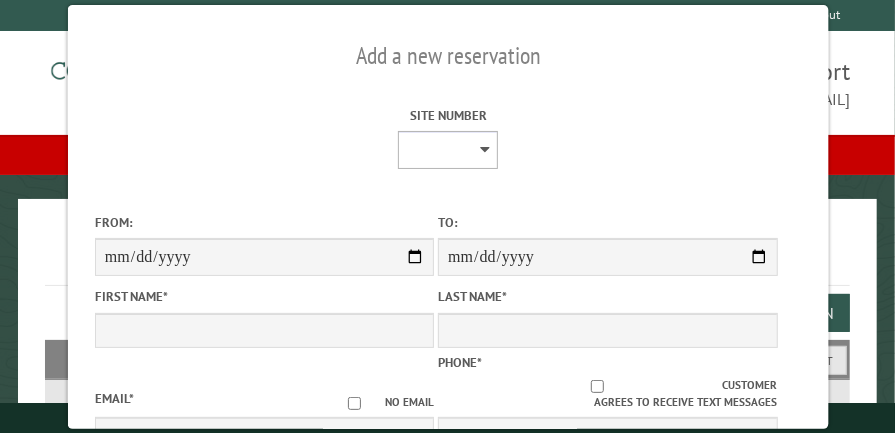 click on "* * * * * * * * * ** ** ** ** ** ** ** ** ** ** ** ** ** ** ** ** ** ** ** ** ** ** ** ** ** ** ** ** ** **** **** **** **** **** **** **** ****" at bounding box center [448, 150] 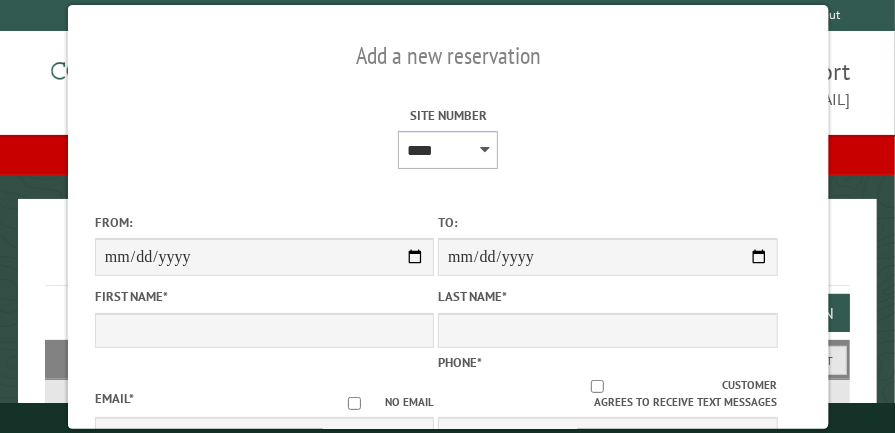 click on "* * * * * * * * * ** ** ** ** ** ** ** ** ** ** ** ** ** ** ** ** ** ** ** ** ** ** ** ** ** ** ** ** ** **** **** **** **** **** **** **** ****" at bounding box center [448, 150] 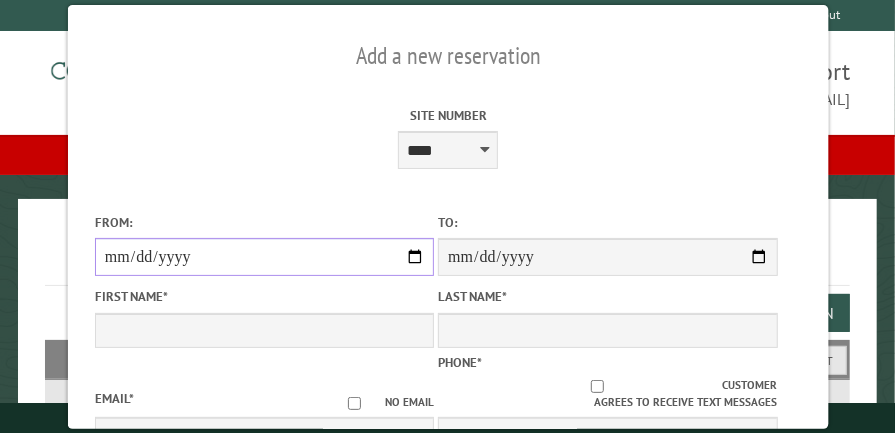 click on "From:" at bounding box center (263, 257) 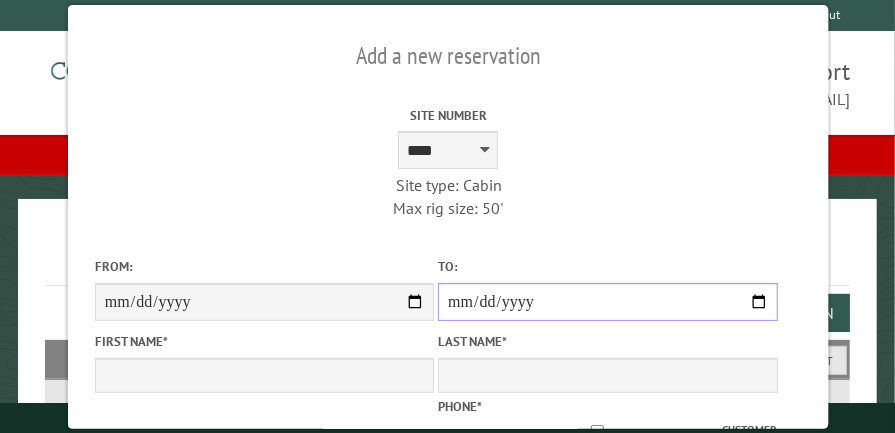 click on "**********" at bounding box center [606, 302] 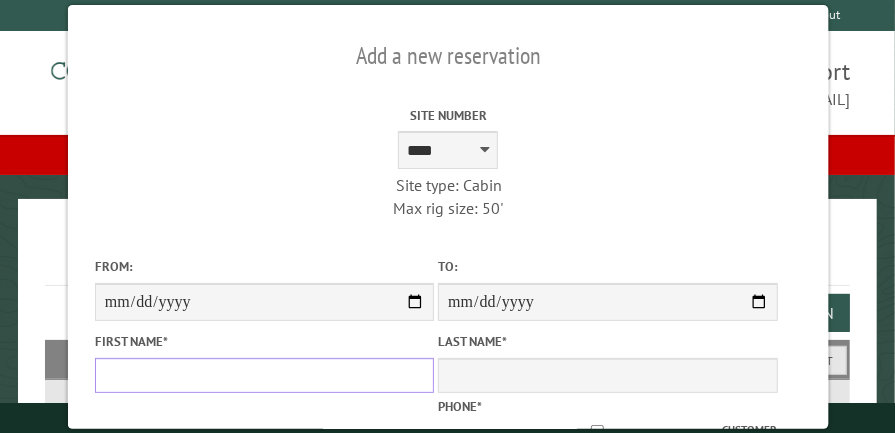 click on "First Name *" at bounding box center (263, 375) 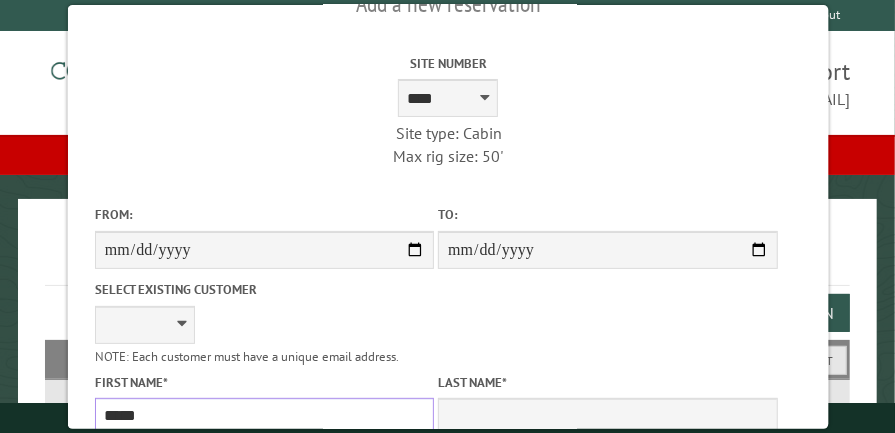 type on "*****" 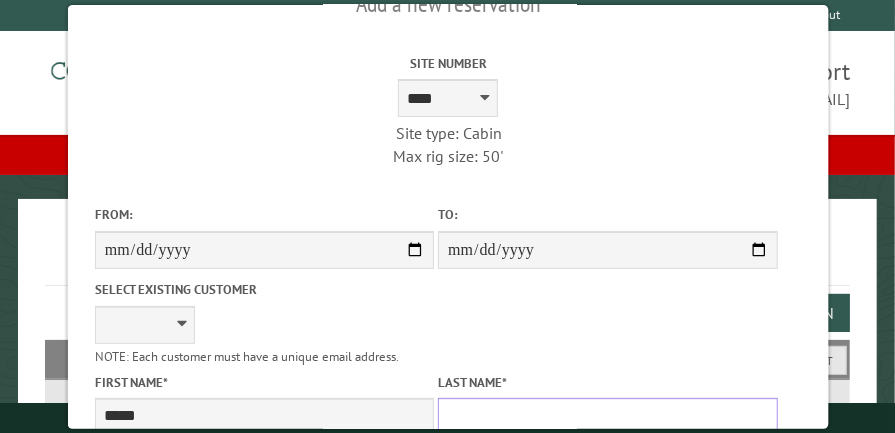 scroll, scrollTop: 60, scrollLeft: 0, axis: vertical 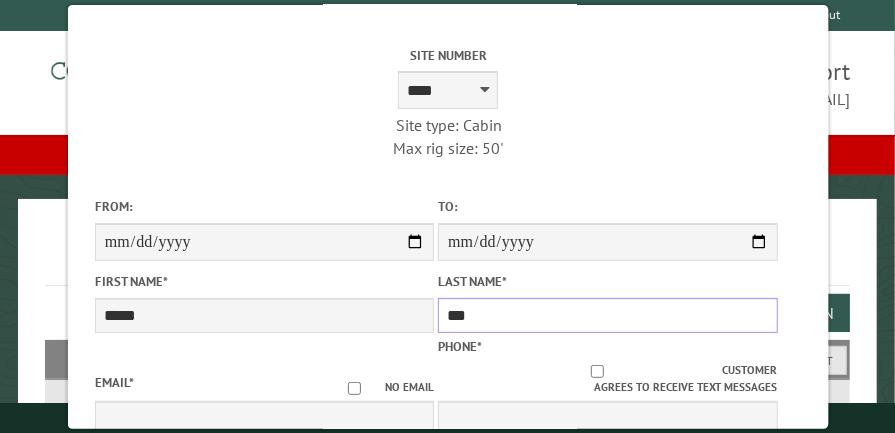 type on "***" 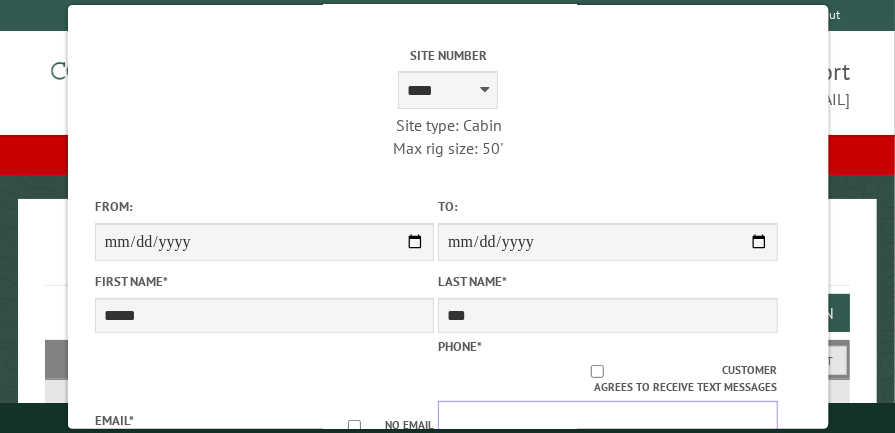 click on "Phone *" at bounding box center (606, 418) 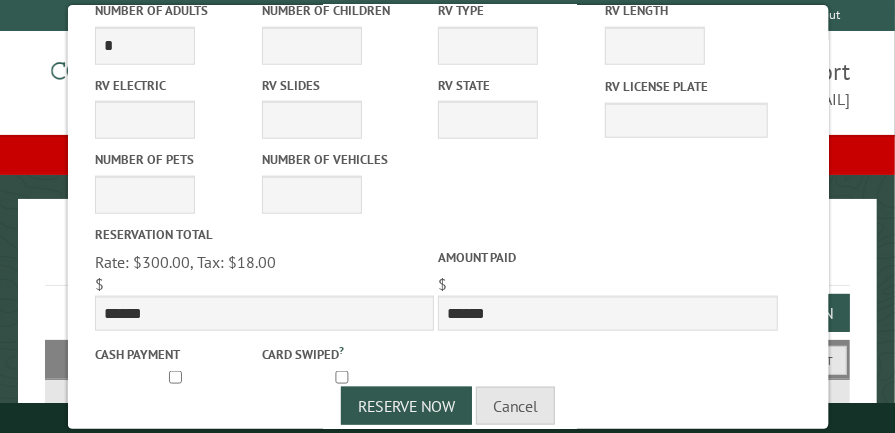 scroll, scrollTop: 755, scrollLeft: 0, axis: vertical 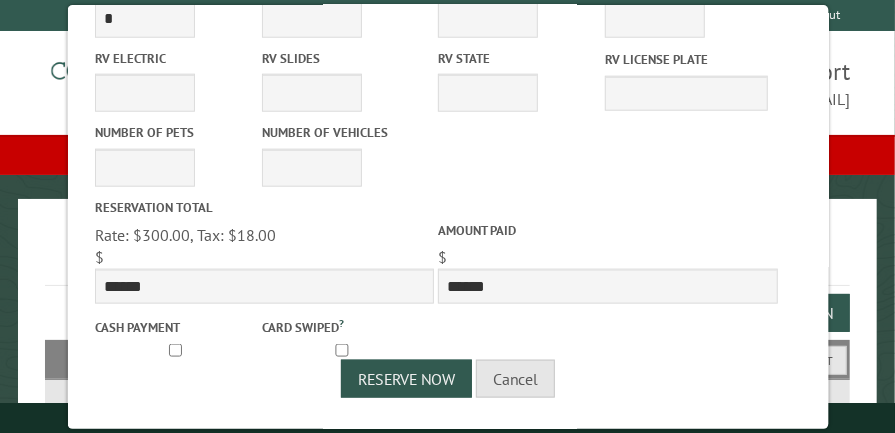 type on "********" 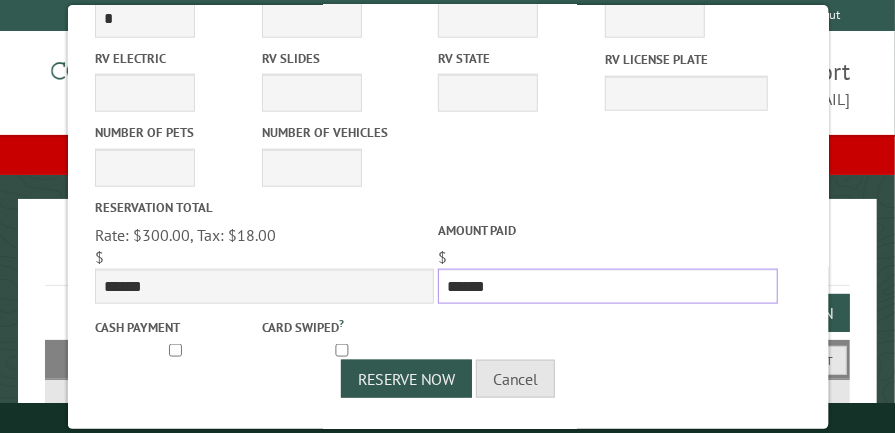 click on "******" at bounding box center (606, 286) 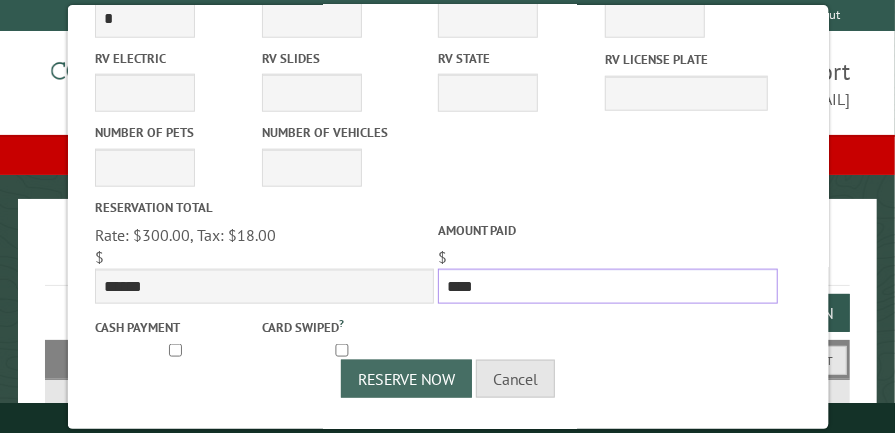type on "****" 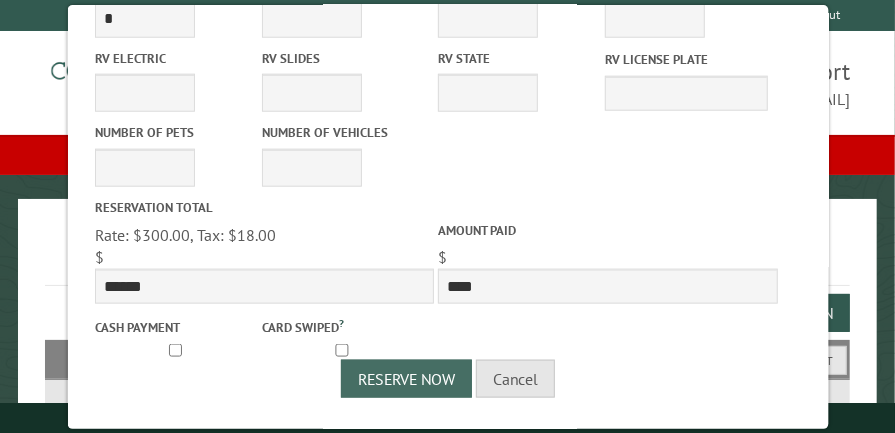 click on "Reserve Now" at bounding box center [406, 379] 